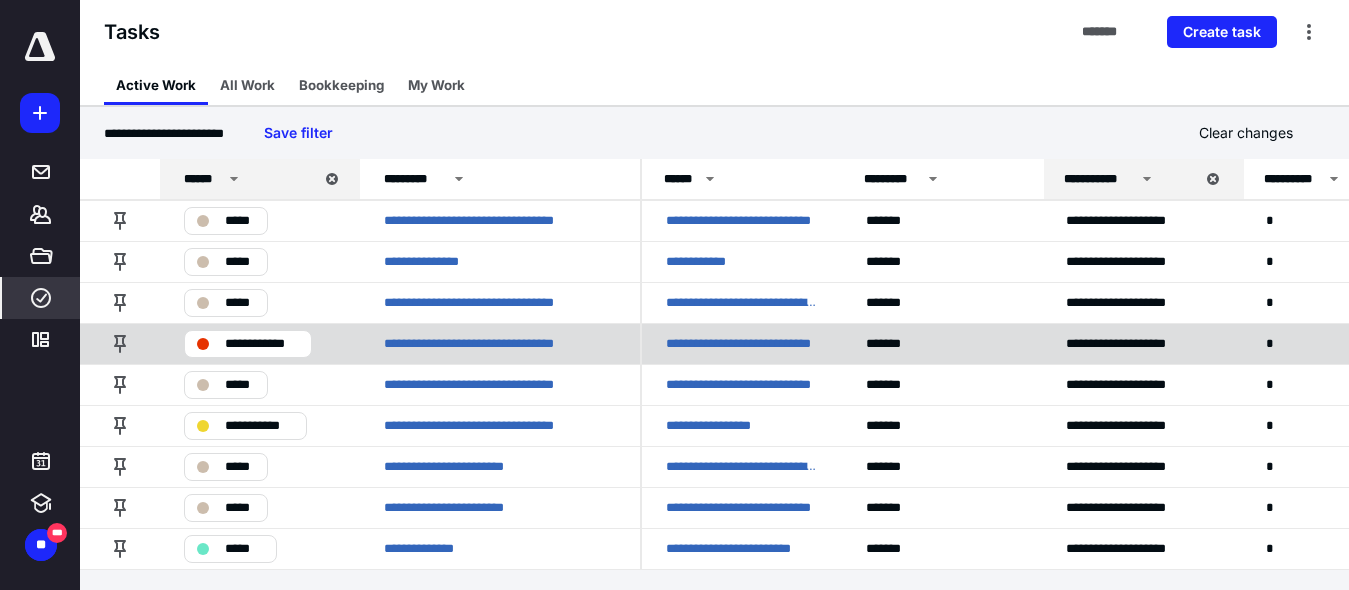scroll, scrollTop: 4, scrollLeft: 0, axis: vertical 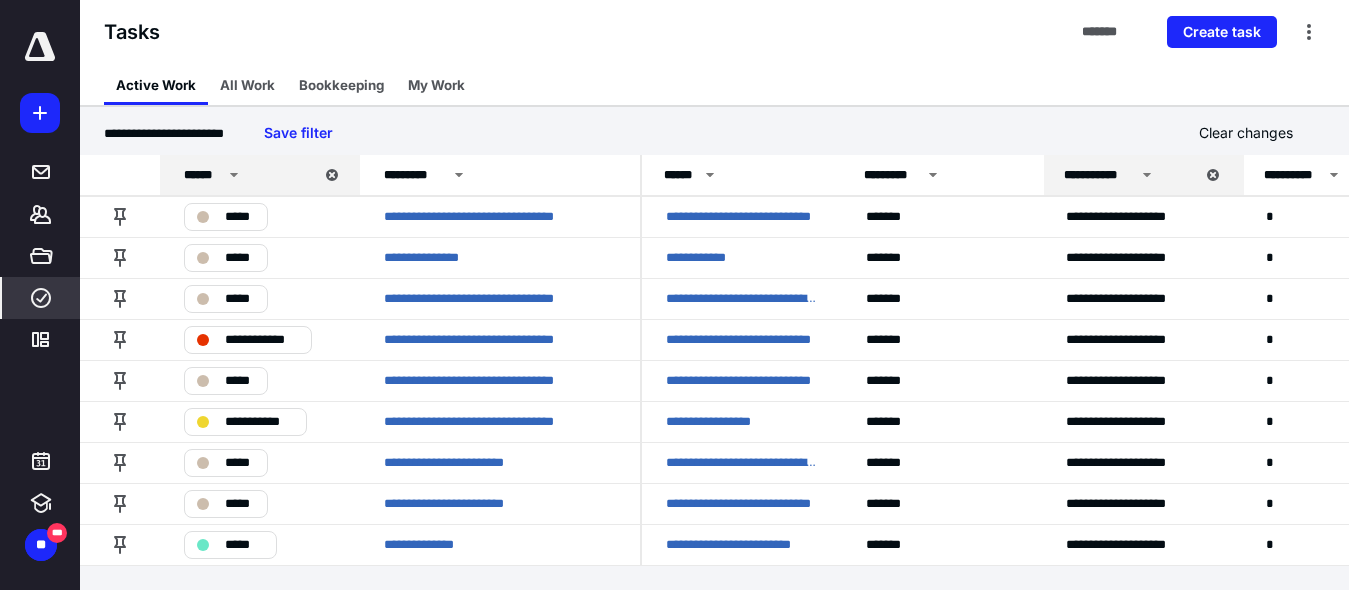 click 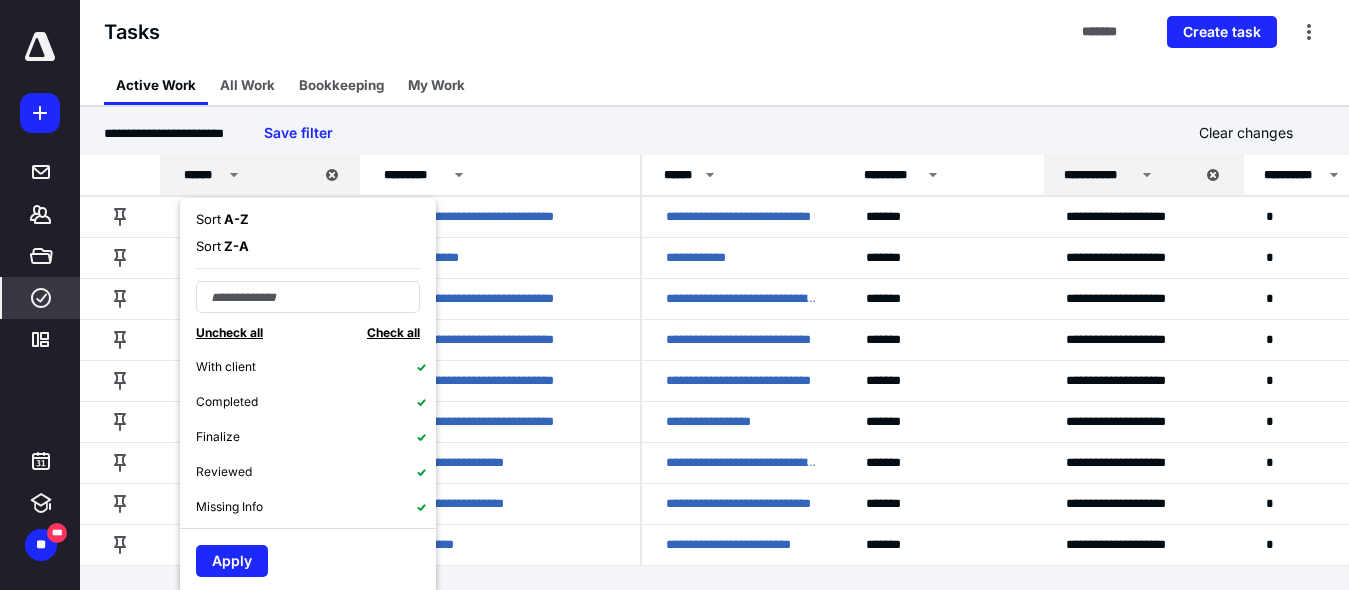 scroll, scrollTop: 0, scrollLeft: 0, axis: both 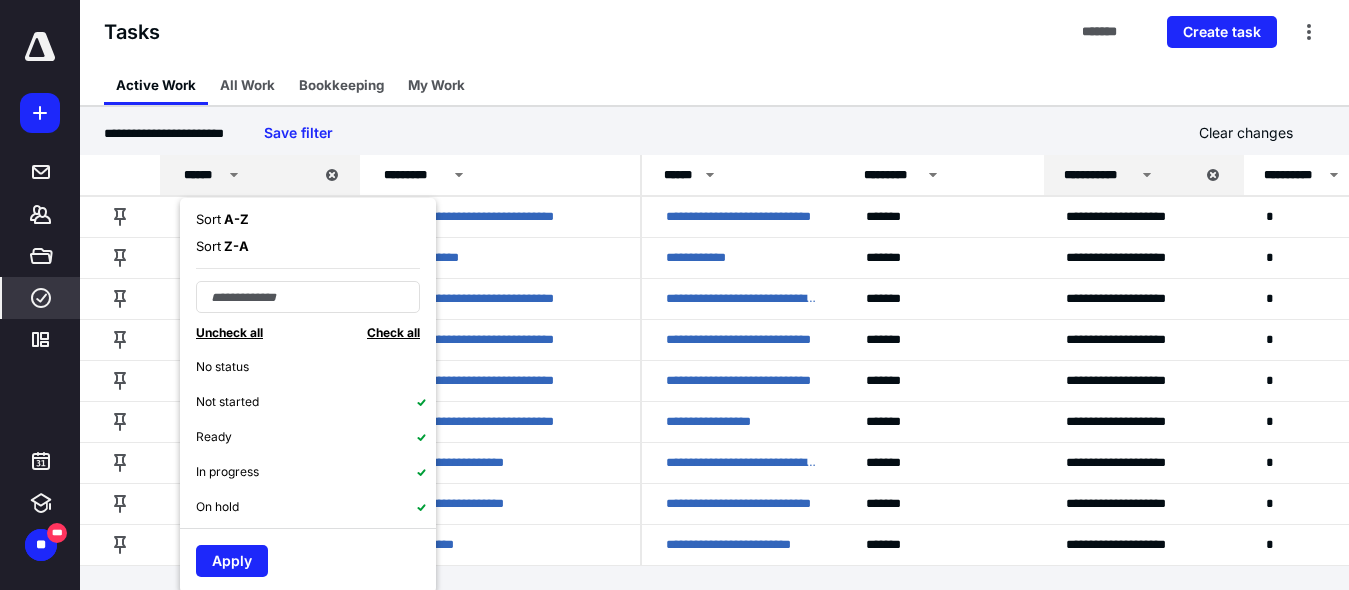 click on "No status" at bounding box center (316, 366) 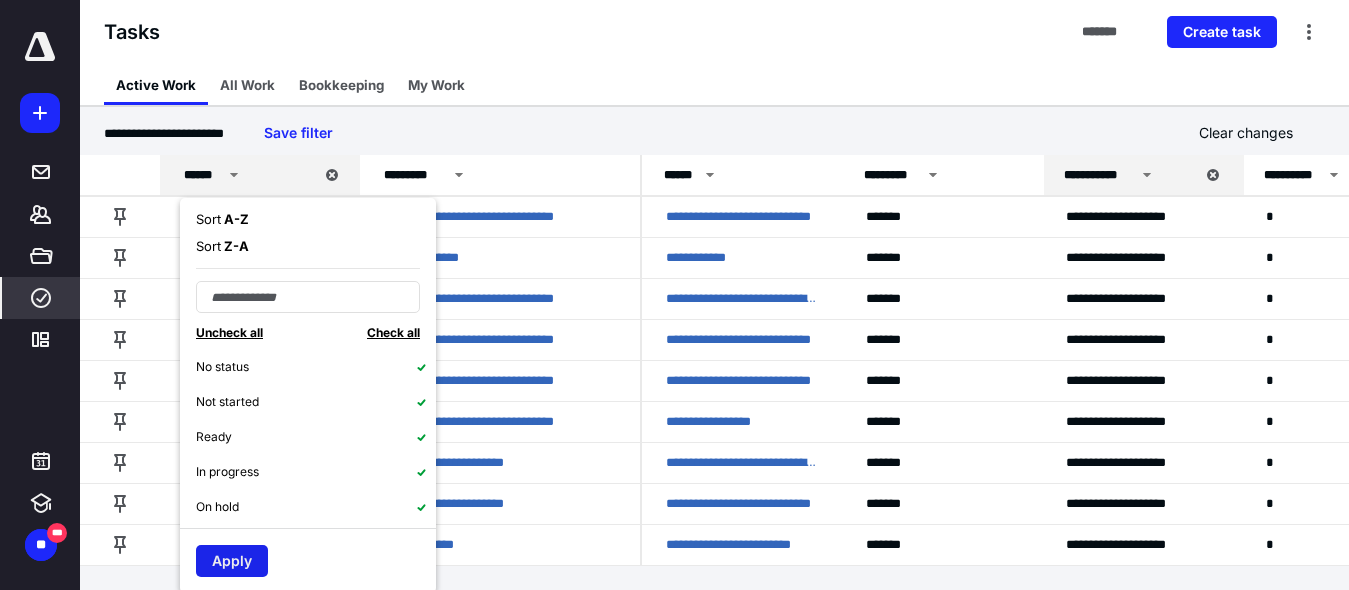 click on "Apply" at bounding box center [232, 561] 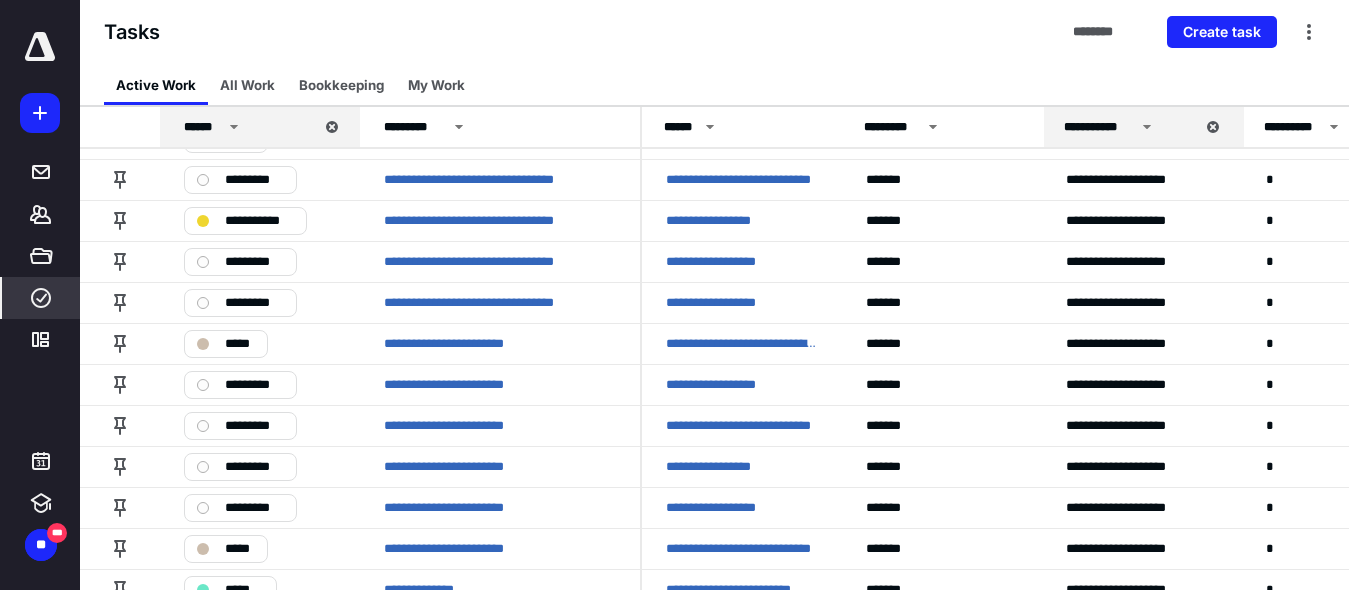 scroll, scrollTop: 455, scrollLeft: 0, axis: vertical 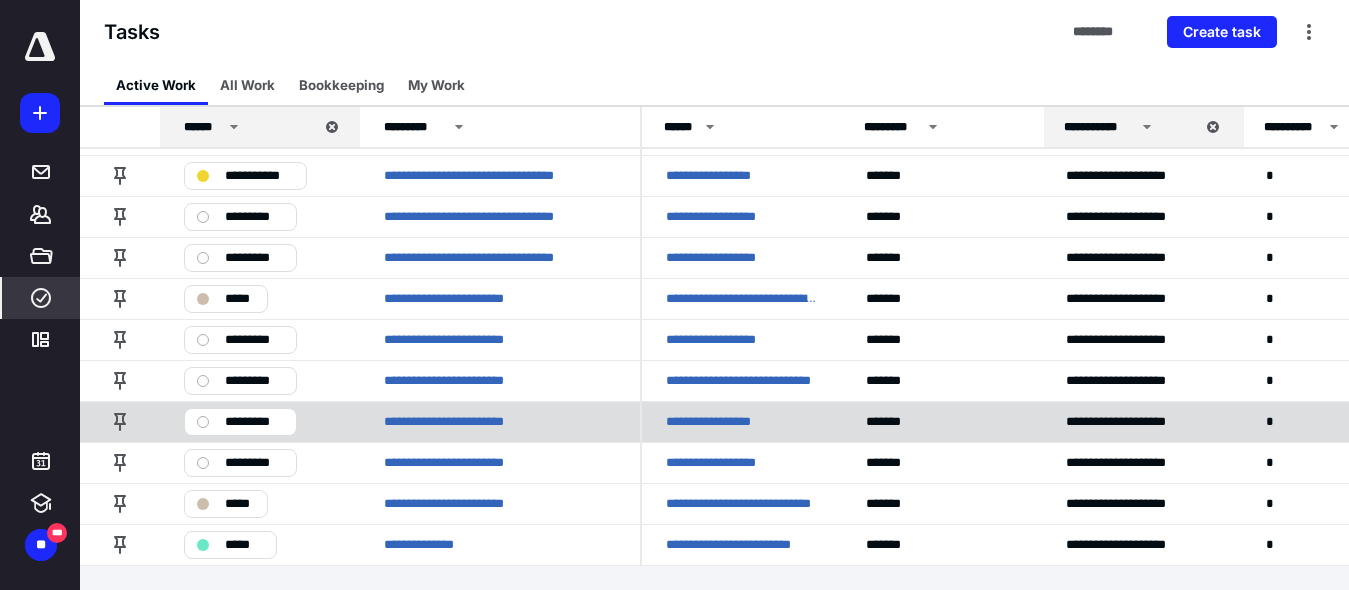 click on "**********" at bounding box center (730, 422) 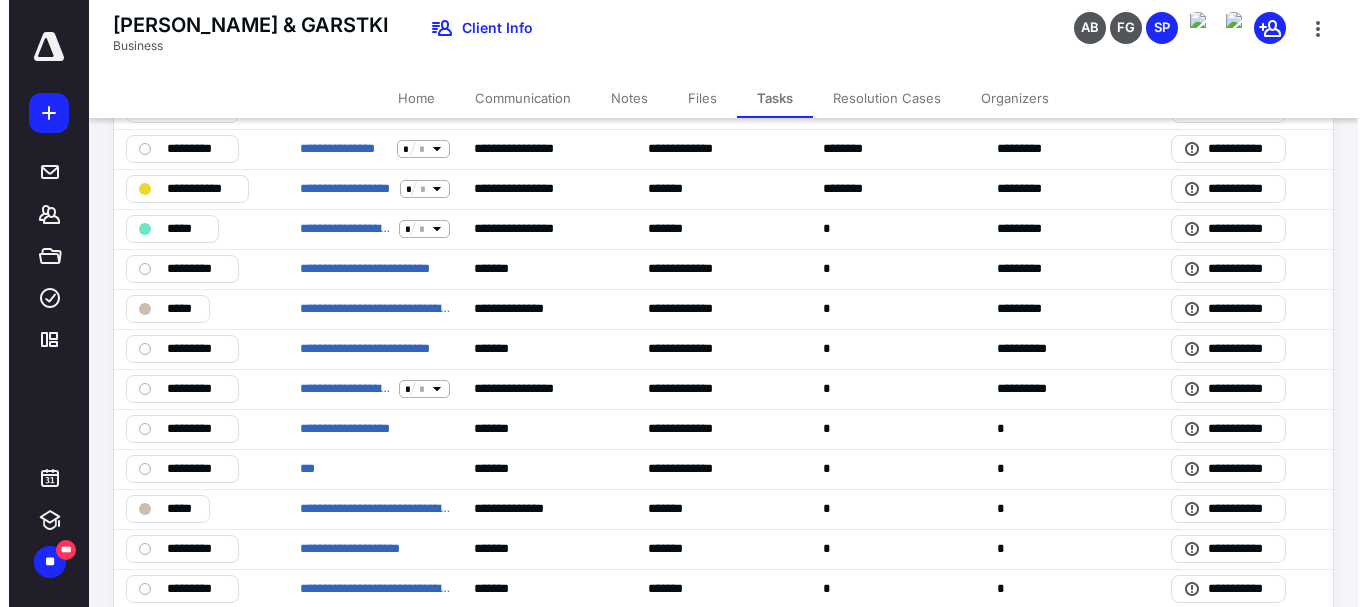 scroll, scrollTop: 0, scrollLeft: 0, axis: both 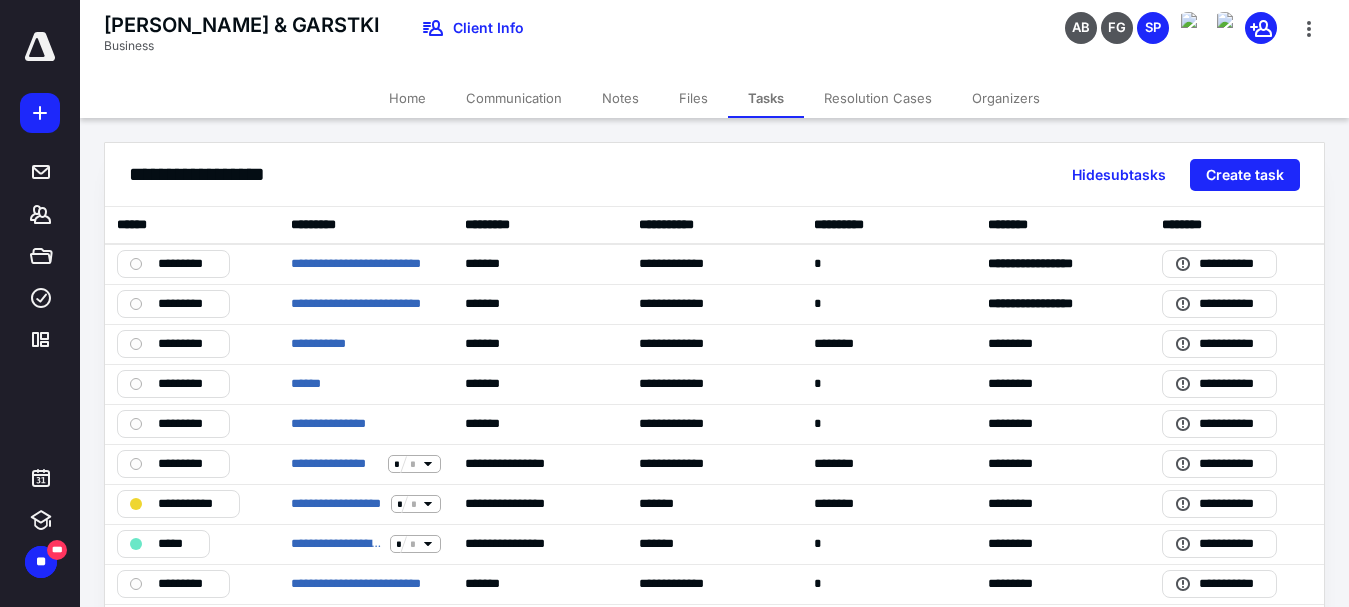 click on "Files" at bounding box center [693, 98] 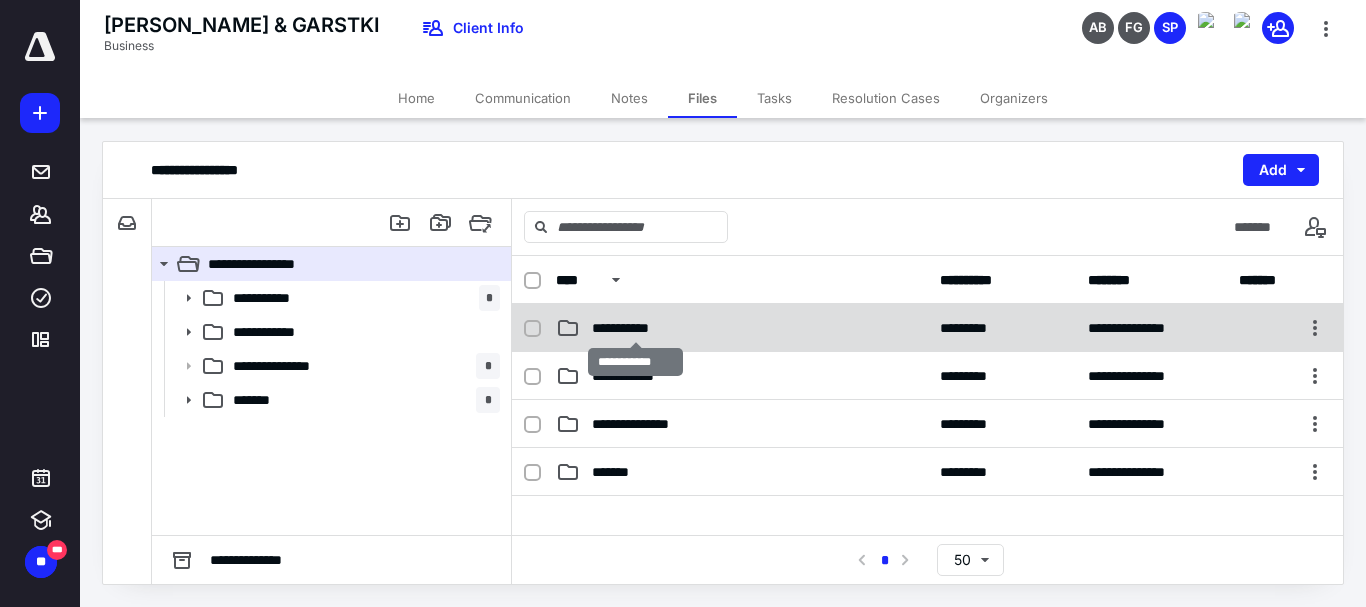 click on "**********" at bounding box center [635, 328] 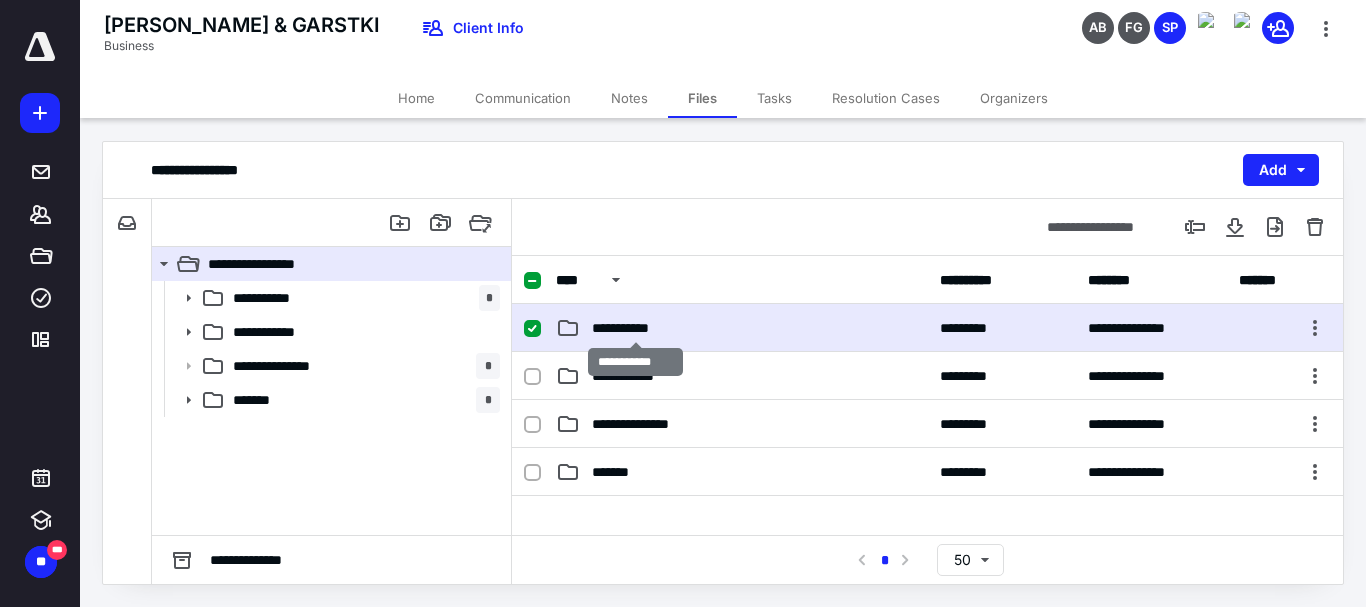 click on "**********" at bounding box center (635, 328) 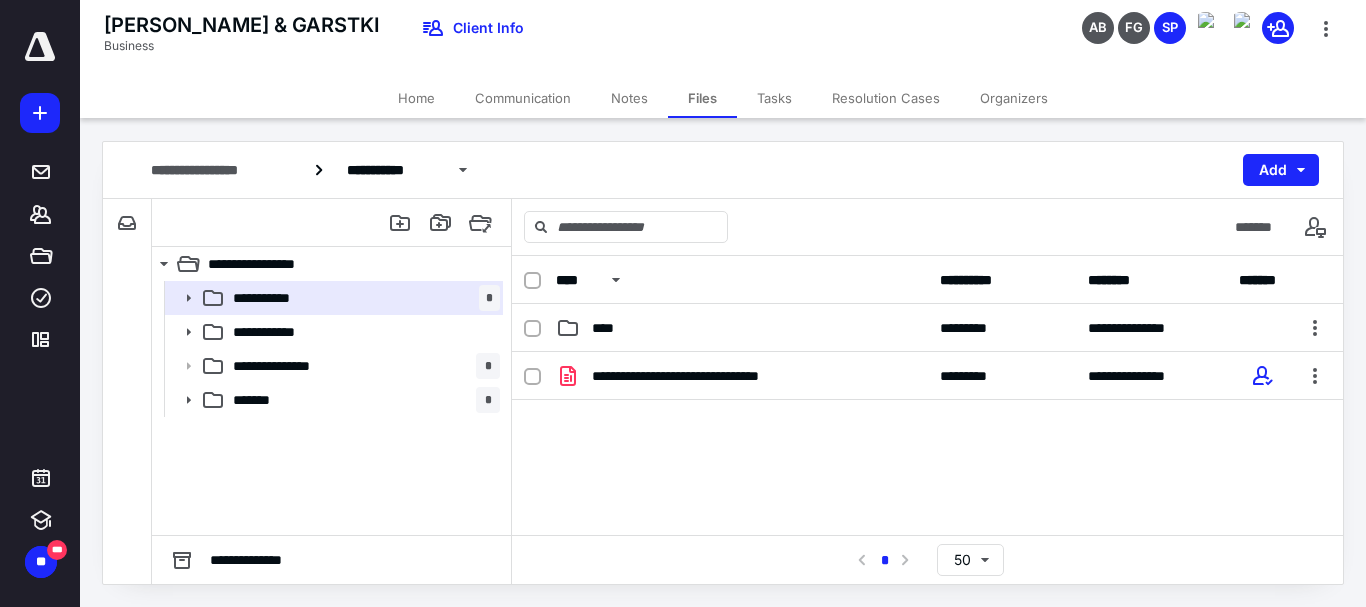 click on "****" at bounding box center (742, 328) 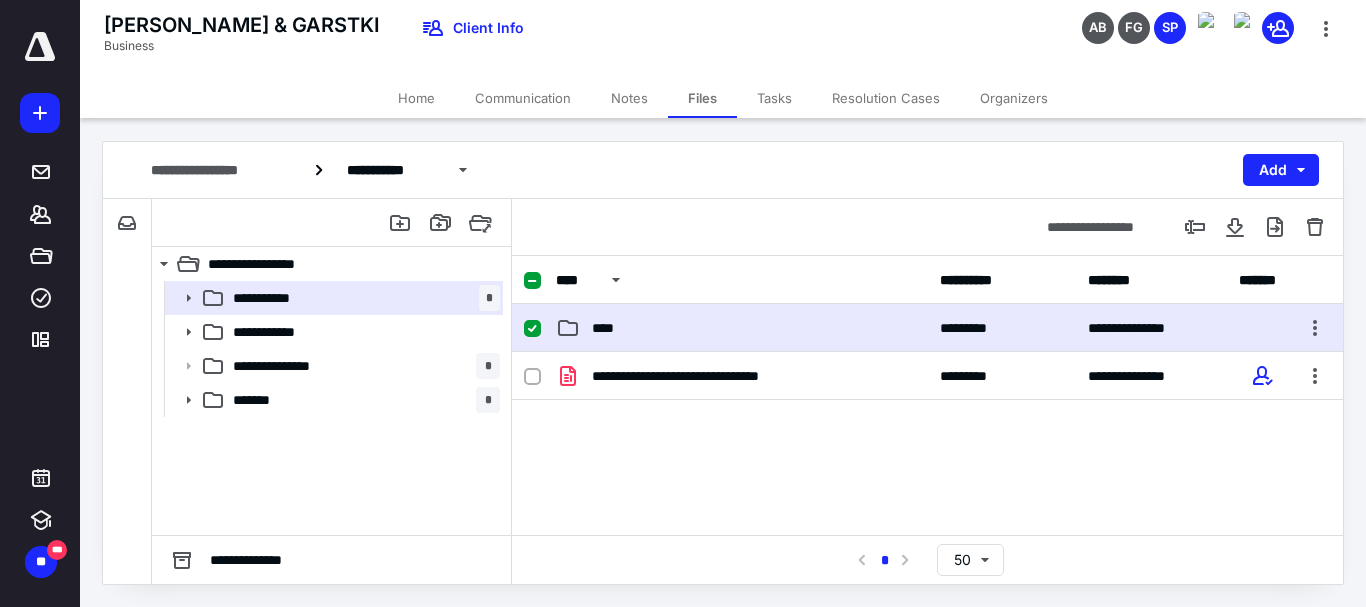 click on "****" at bounding box center (742, 328) 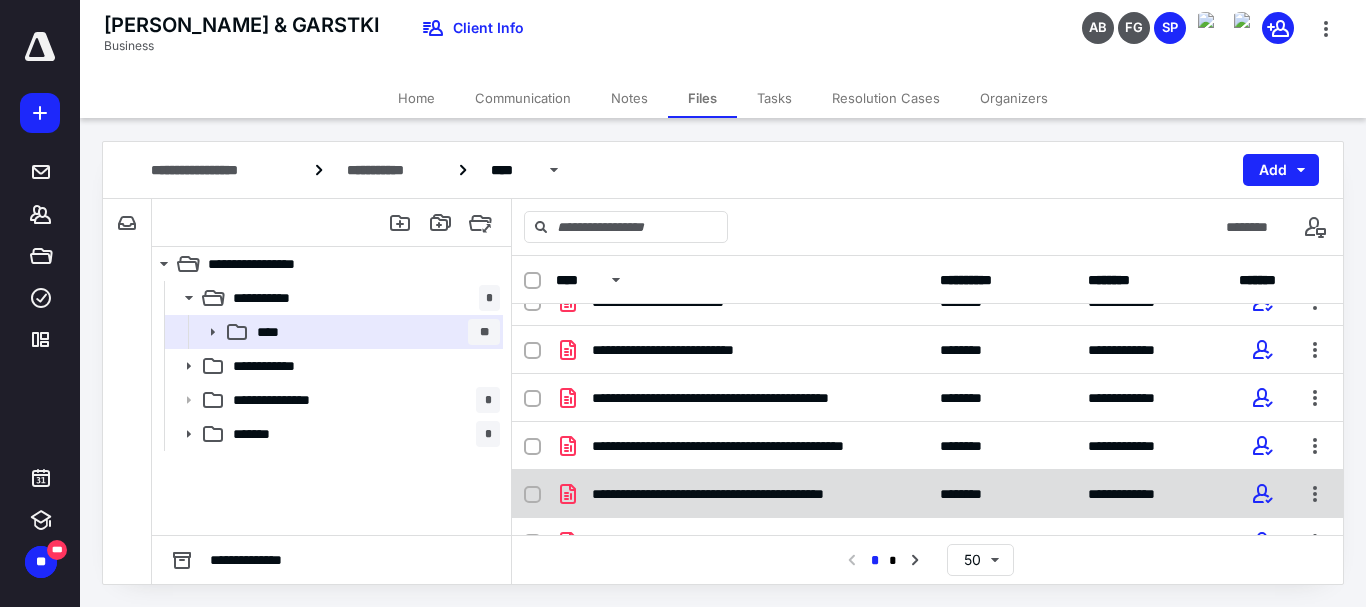 scroll, scrollTop: 2169, scrollLeft: 0, axis: vertical 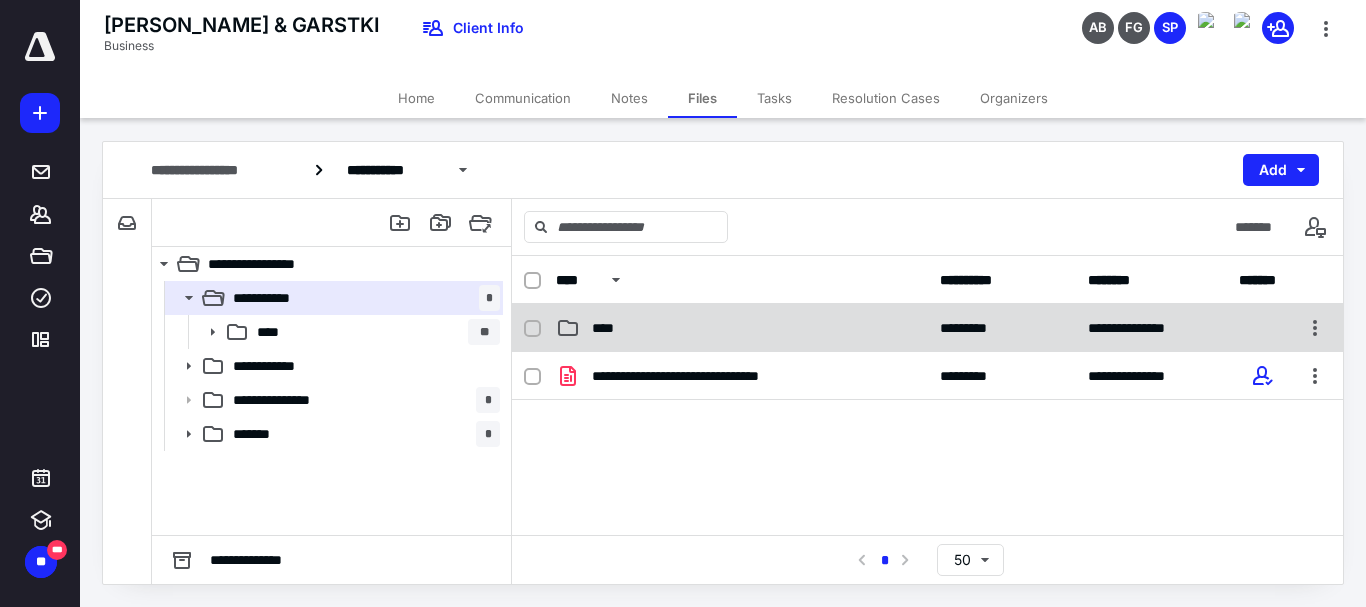 click on "****" at bounding box center (609, 328) 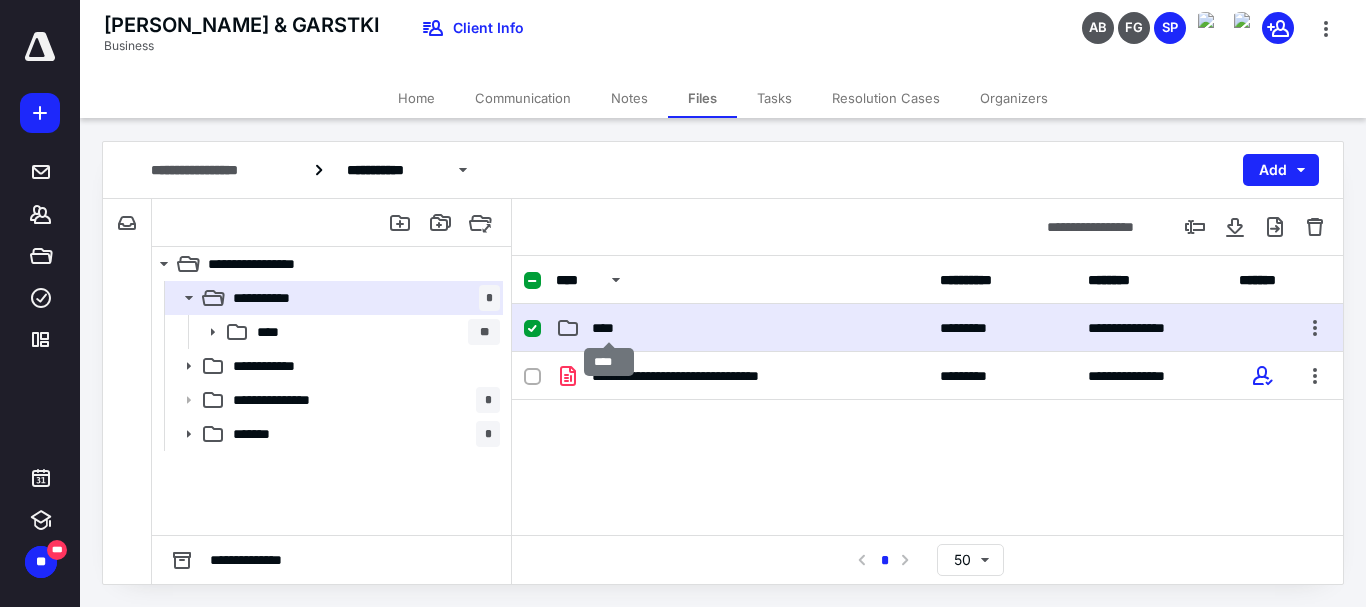 click on "****" at bounding box center (609, 328) 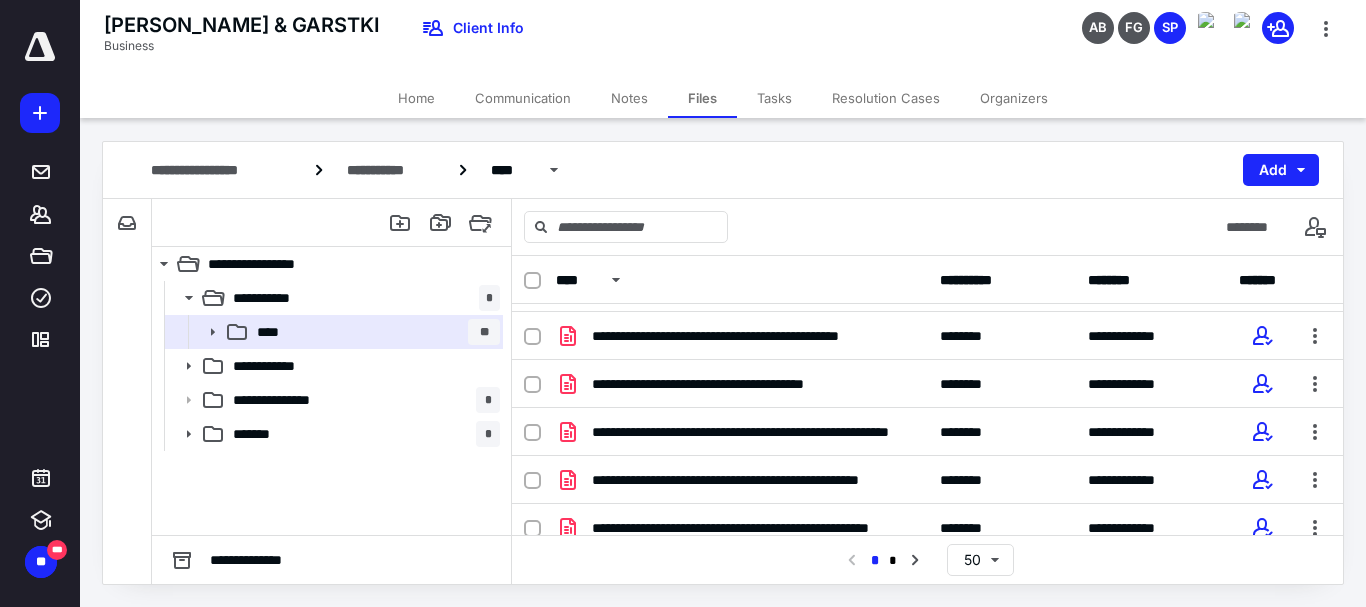 scroll, scrollTop: 302, scrollLeft: 0, axis: vertical 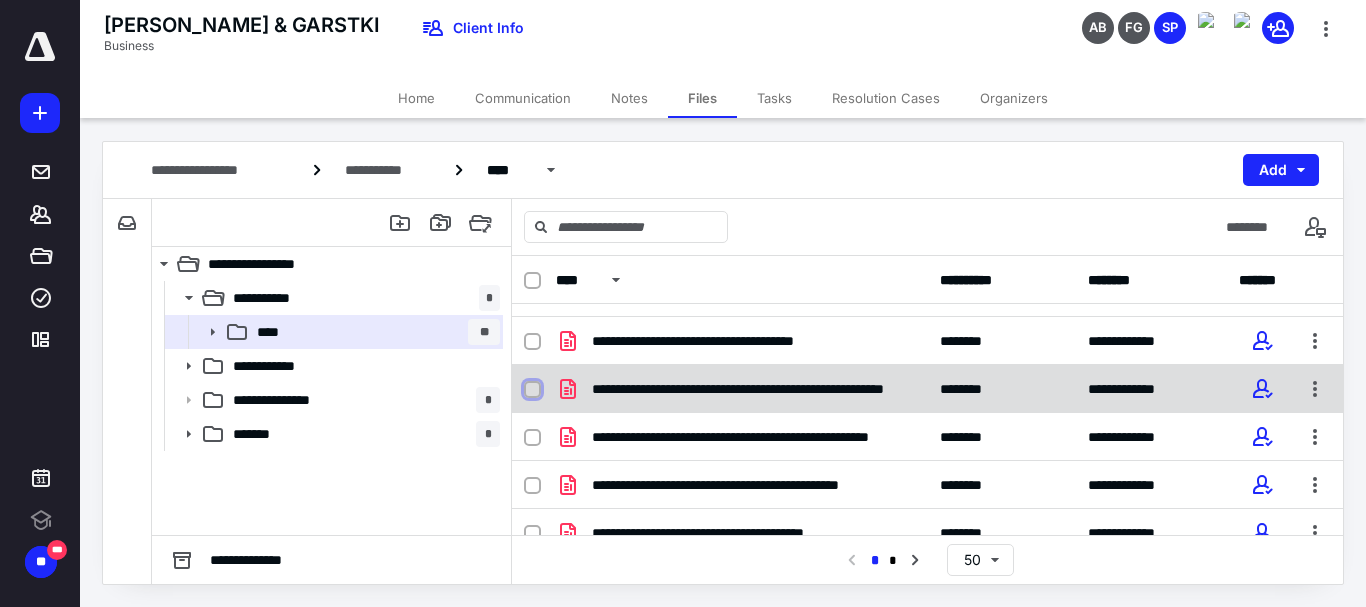 click at bounding box center (532, 390) 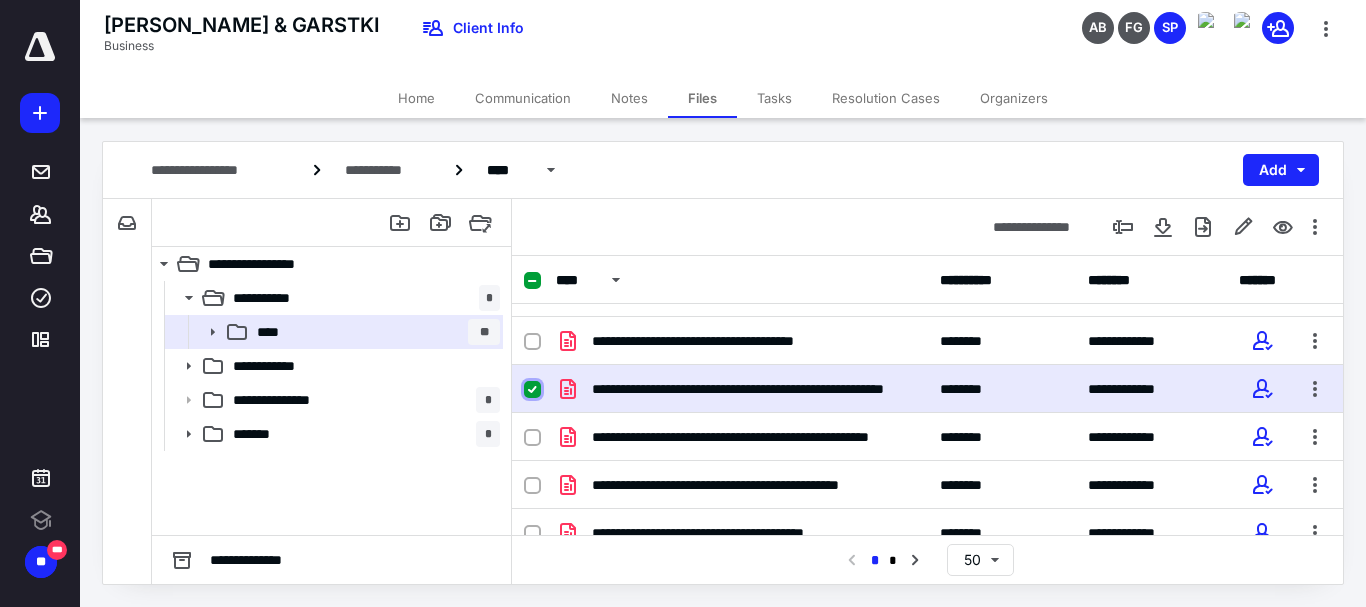 scroll, scrollTop: 0, scrollLeft: 0, axis: both 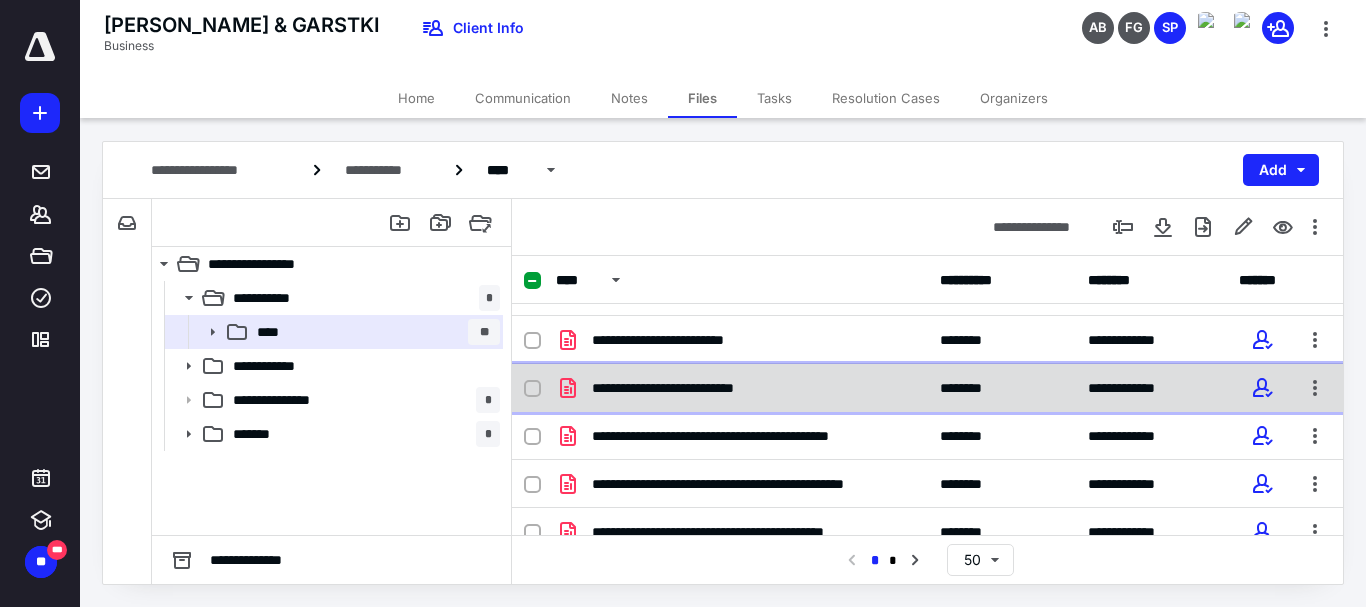 click 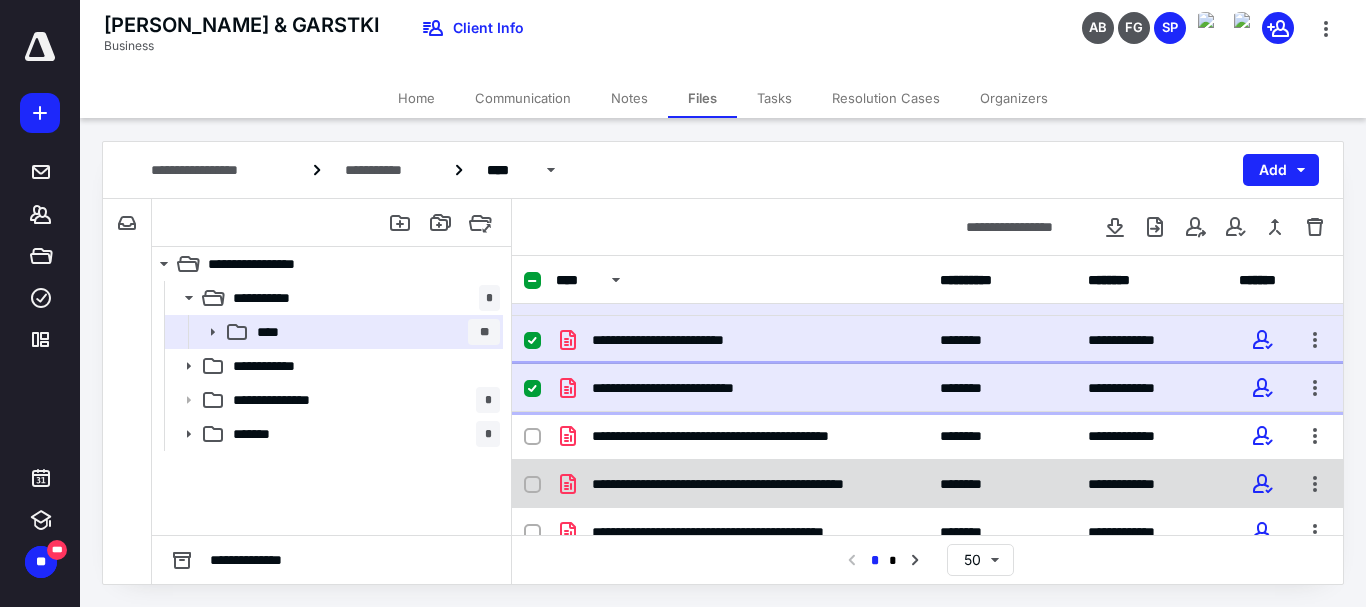 scroll, scrollTop: 2169, scrollLeft: 0, axis: vertical 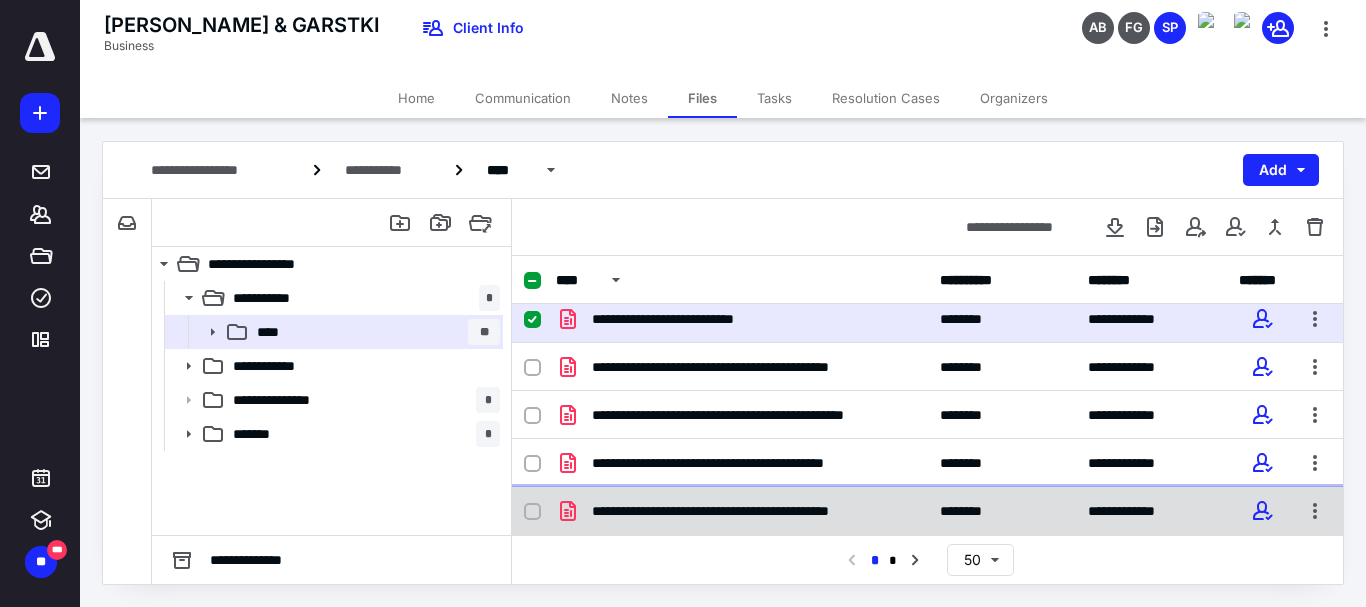 click 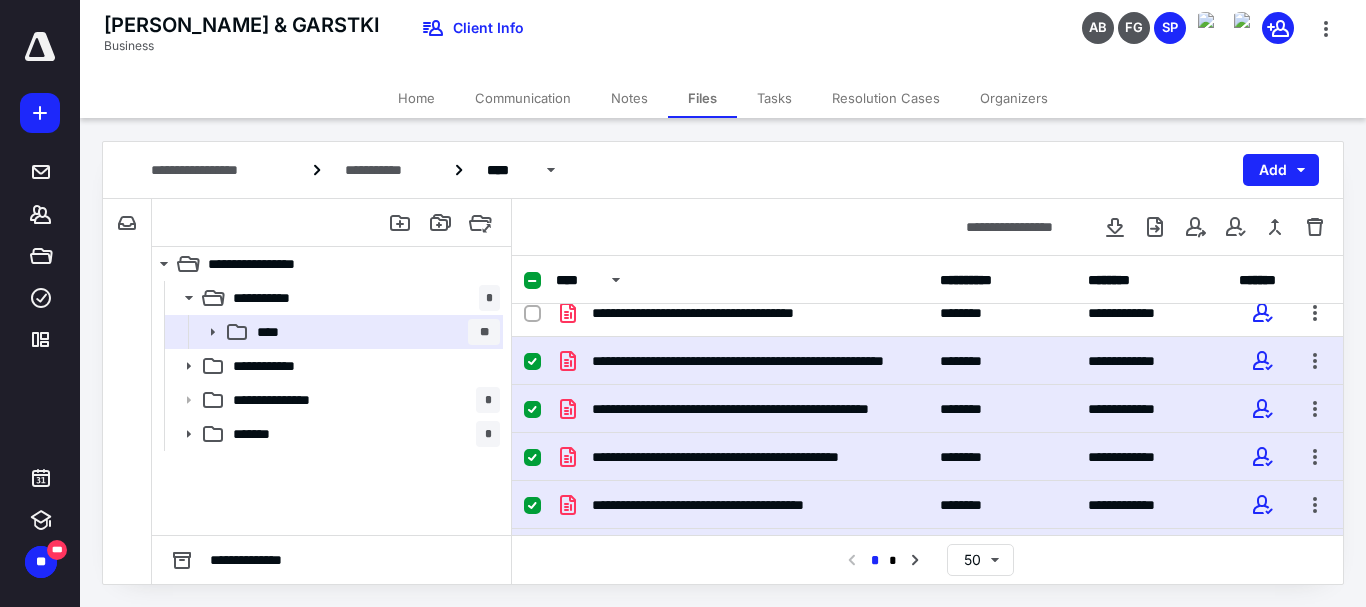 scroll, scrollTop: 536, scrollLeft: 0, axis: vertical 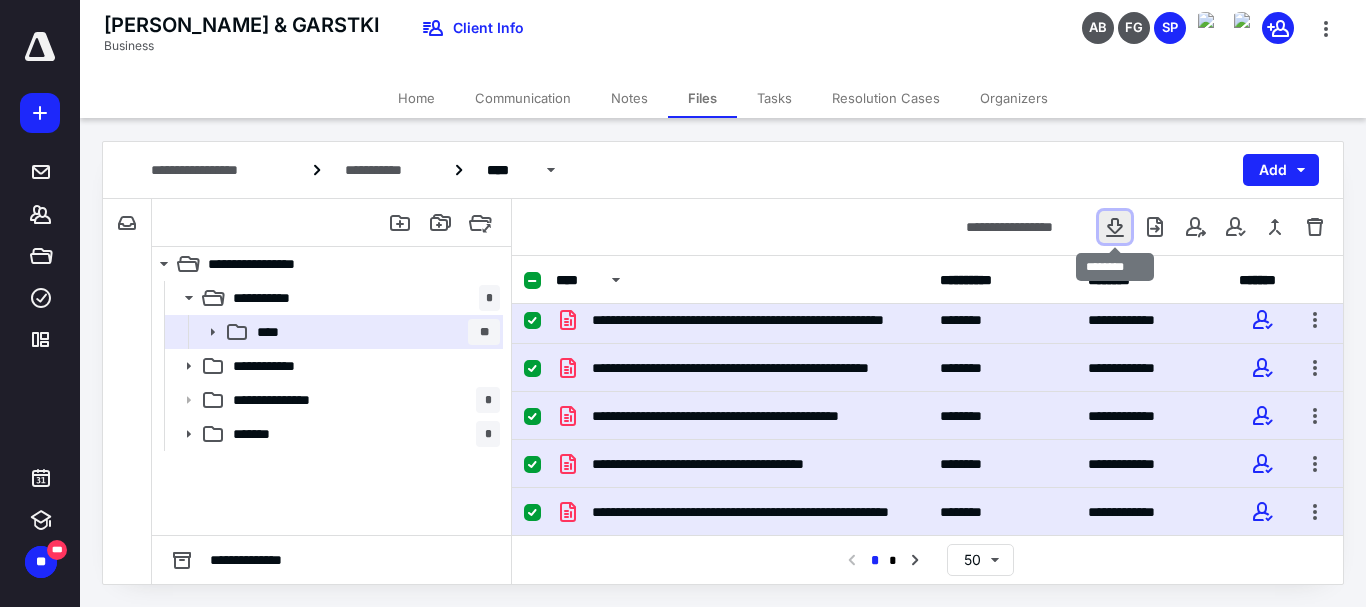 click at bounding box center (1115, 227) 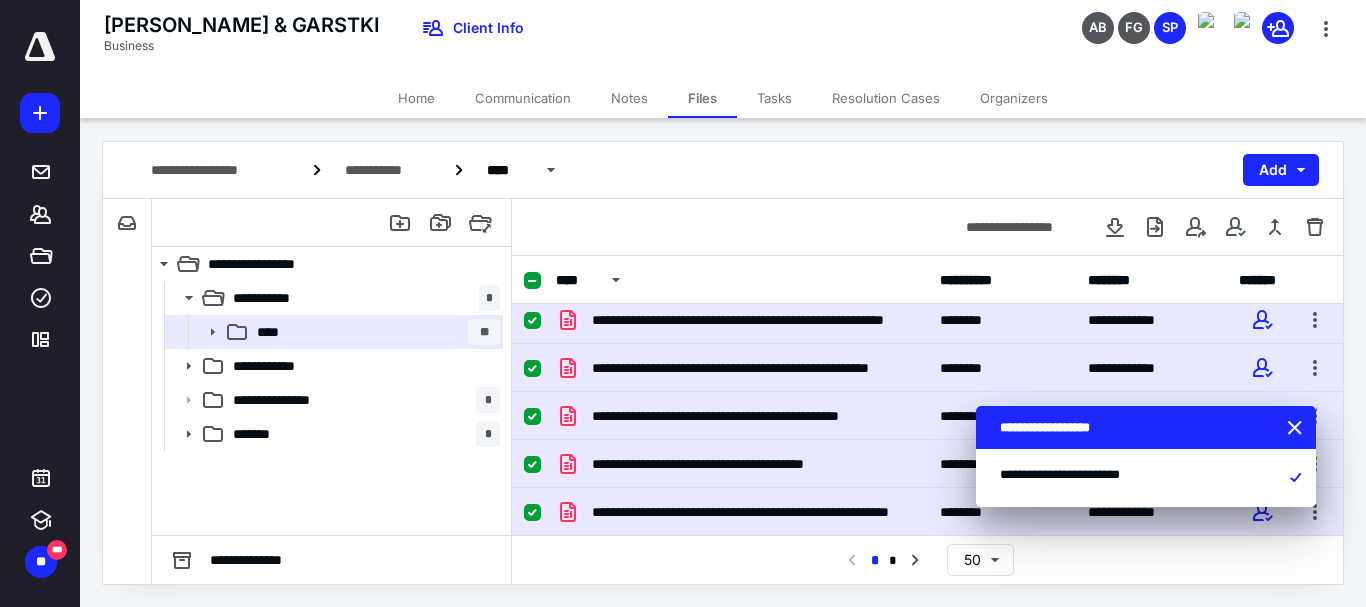 scroll, scrollTop: 0, scrollLeft: 0, axis: both 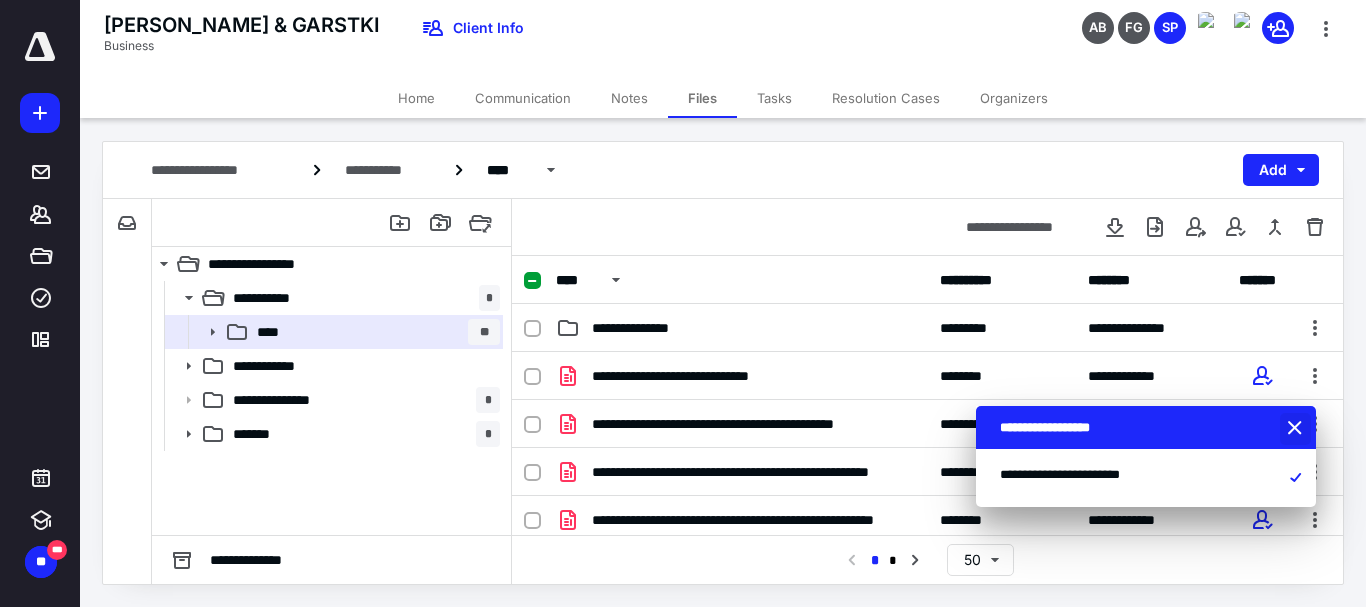 click at bounding box center [1297, 429] 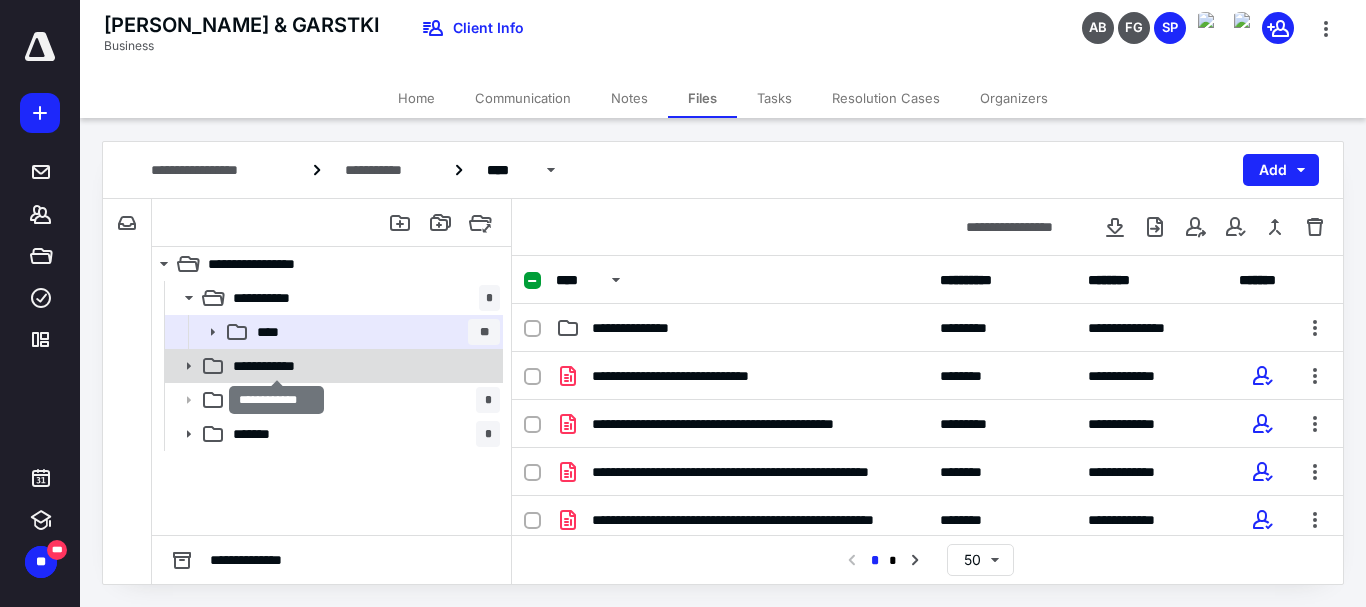 click on "**********" at bounding box center (276, 366) 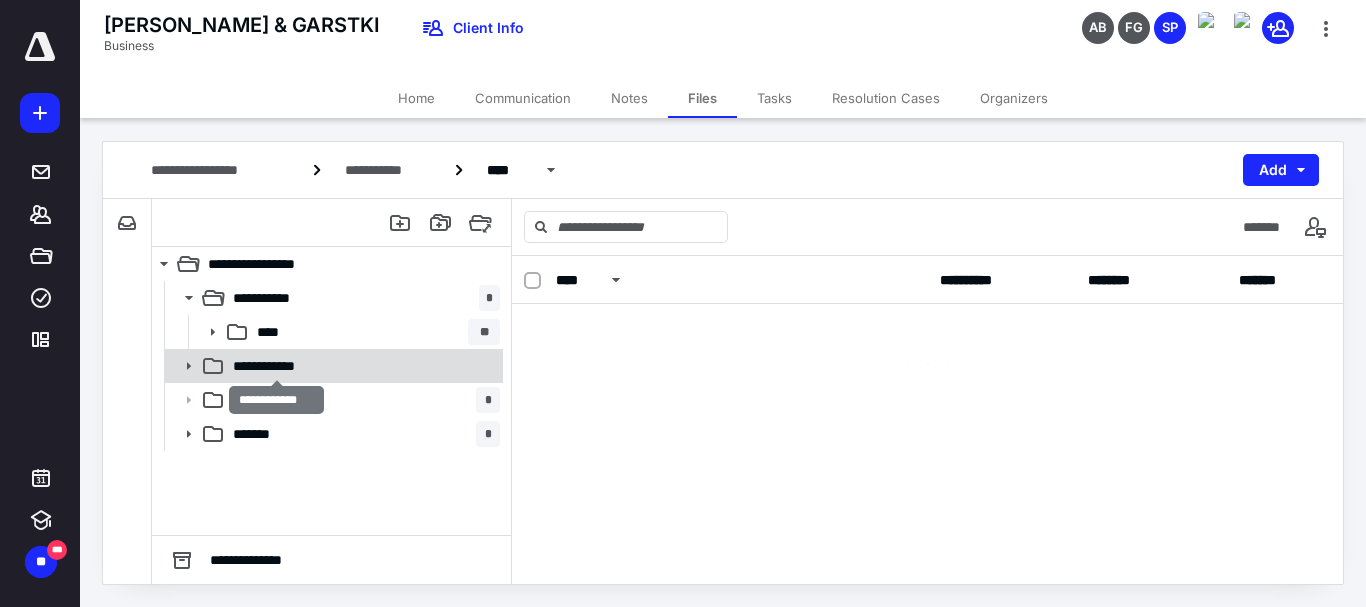 click on "**********" at bounding box center (276, 366) 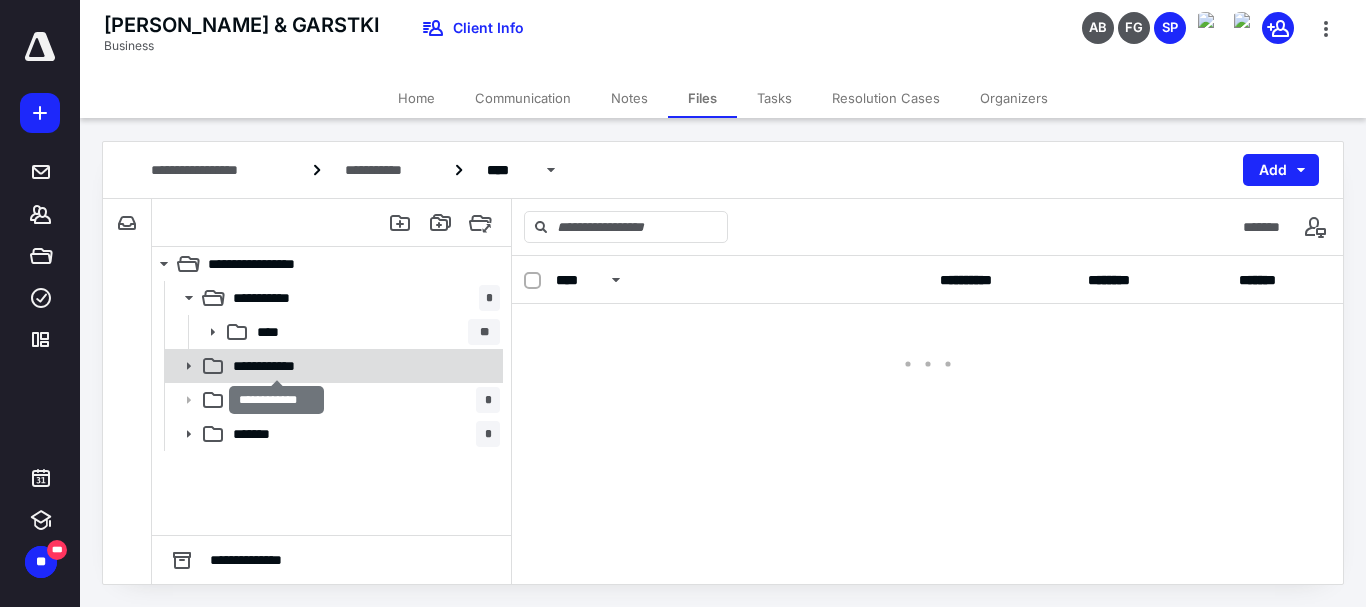 click on "**********" at bounding box center (276, 366) 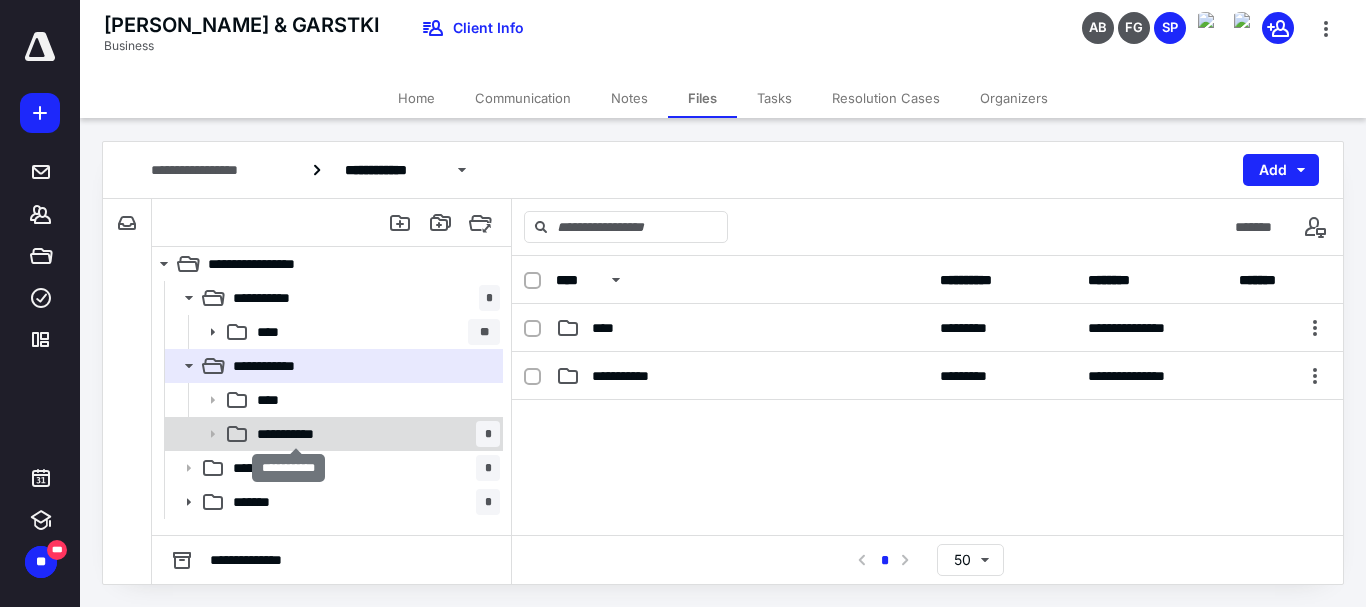 click on "**********" at bounding box center (296, 434) 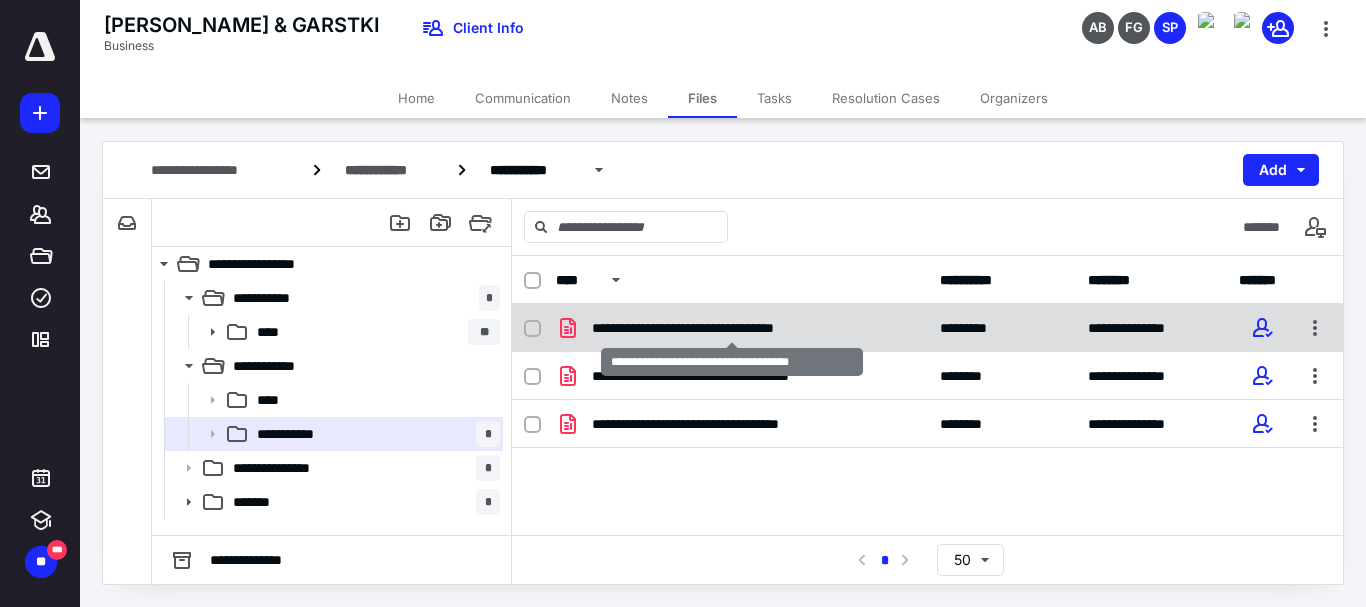 click on "**********" at bounding box center (732, 328) 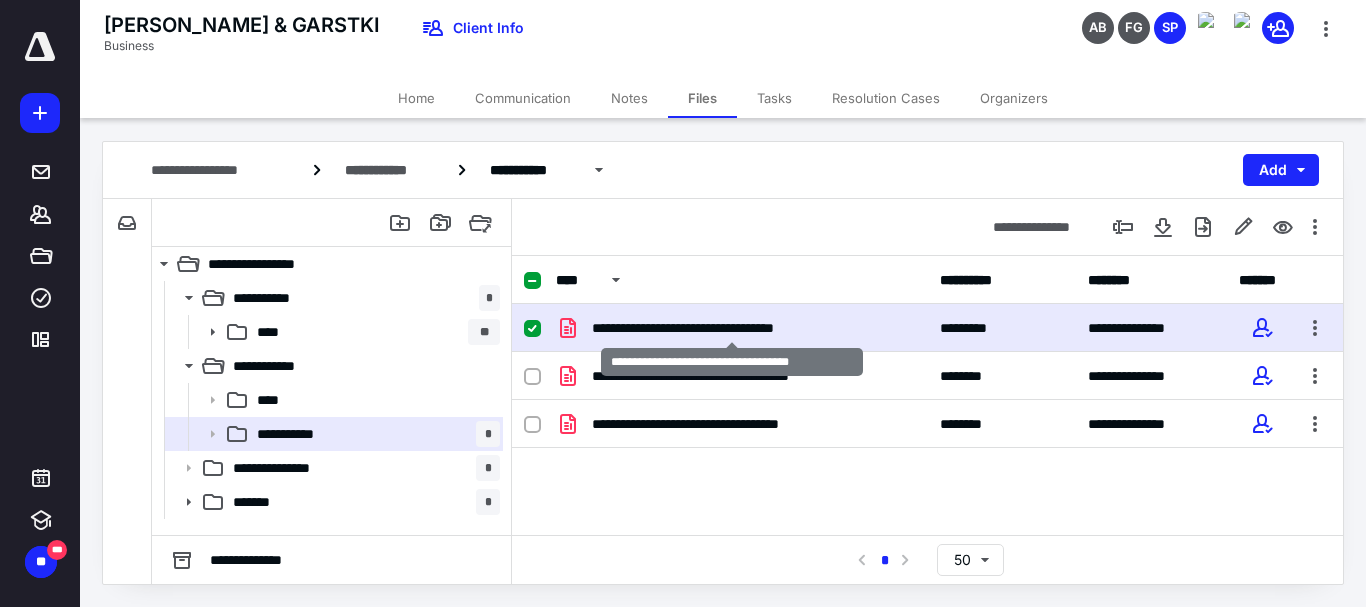 click on "**********" at bounding box center (732, 328) 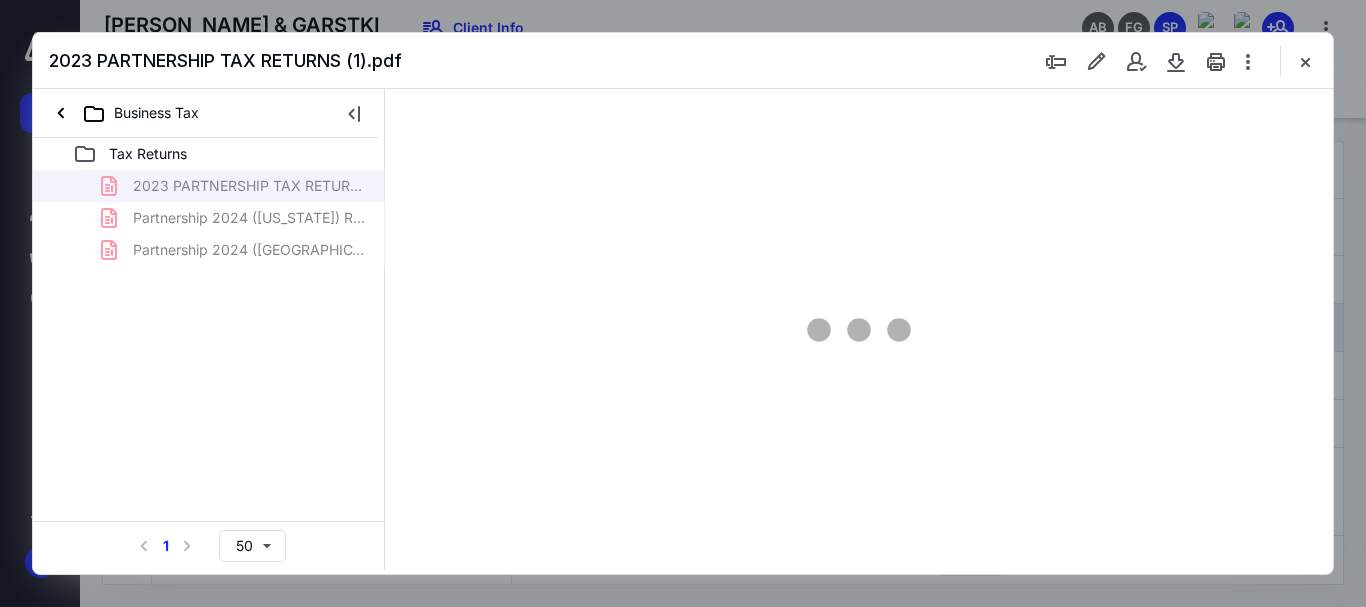scroll, scrollTop: 0, scrollLeft: 0, axis: both 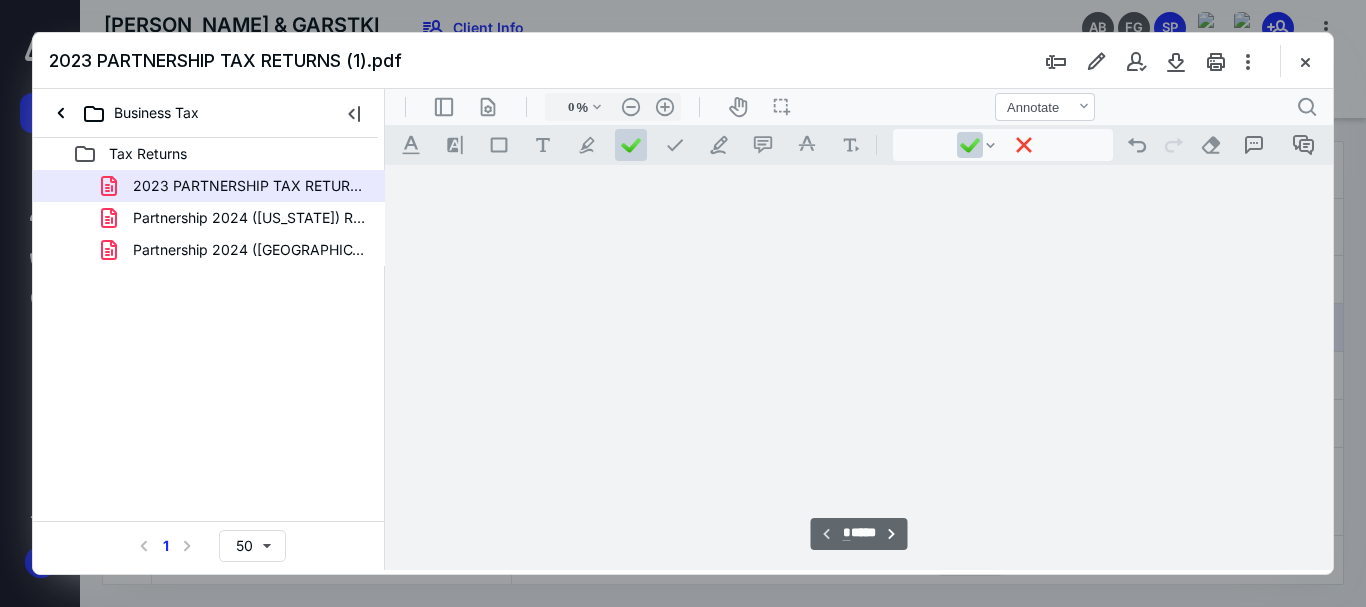 type on "152" 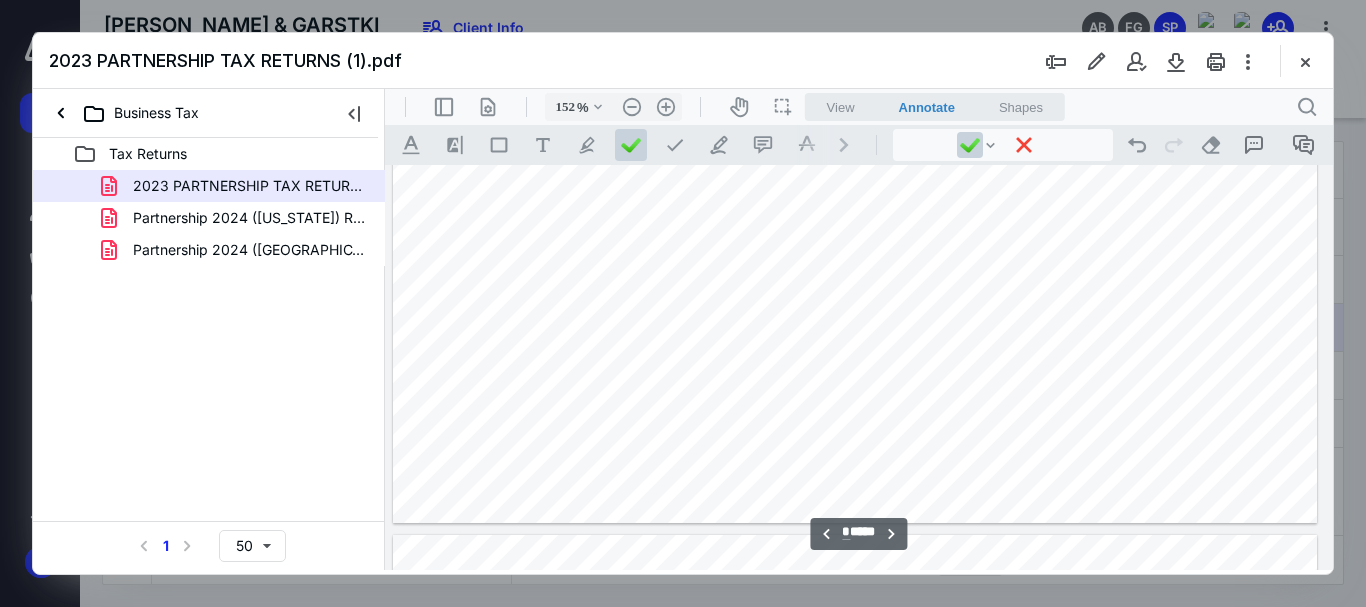 scroll, scrollTop: 7000, scrollLeft: 134, axis: both 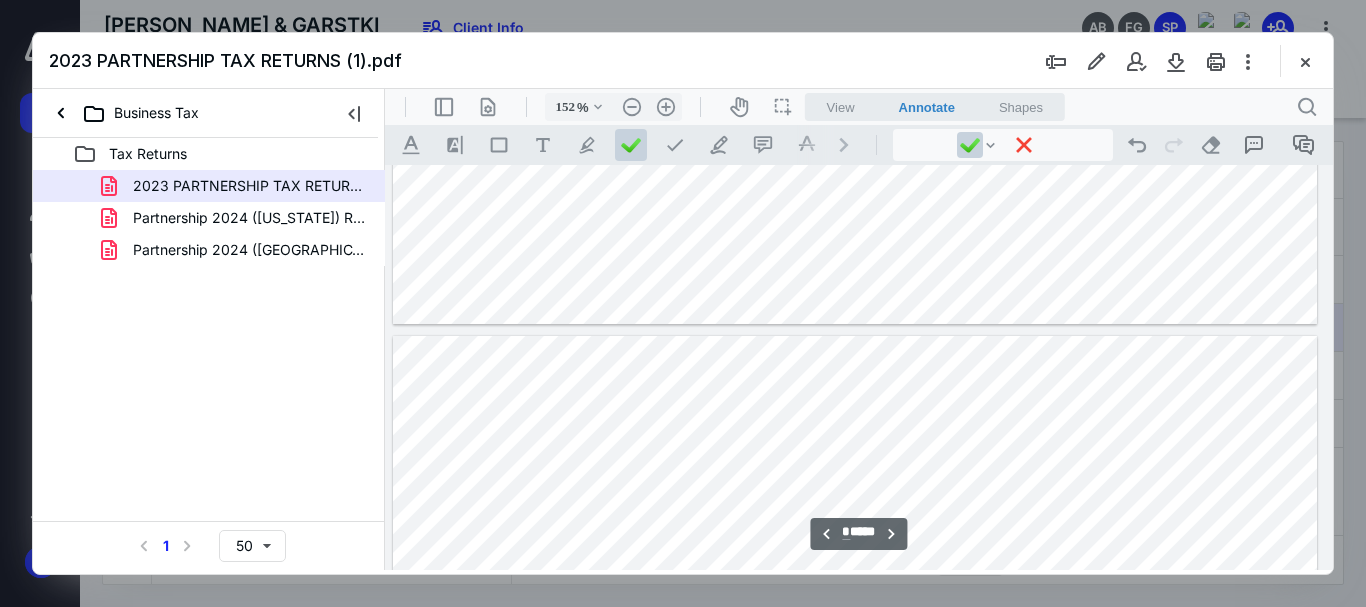 type on "*" 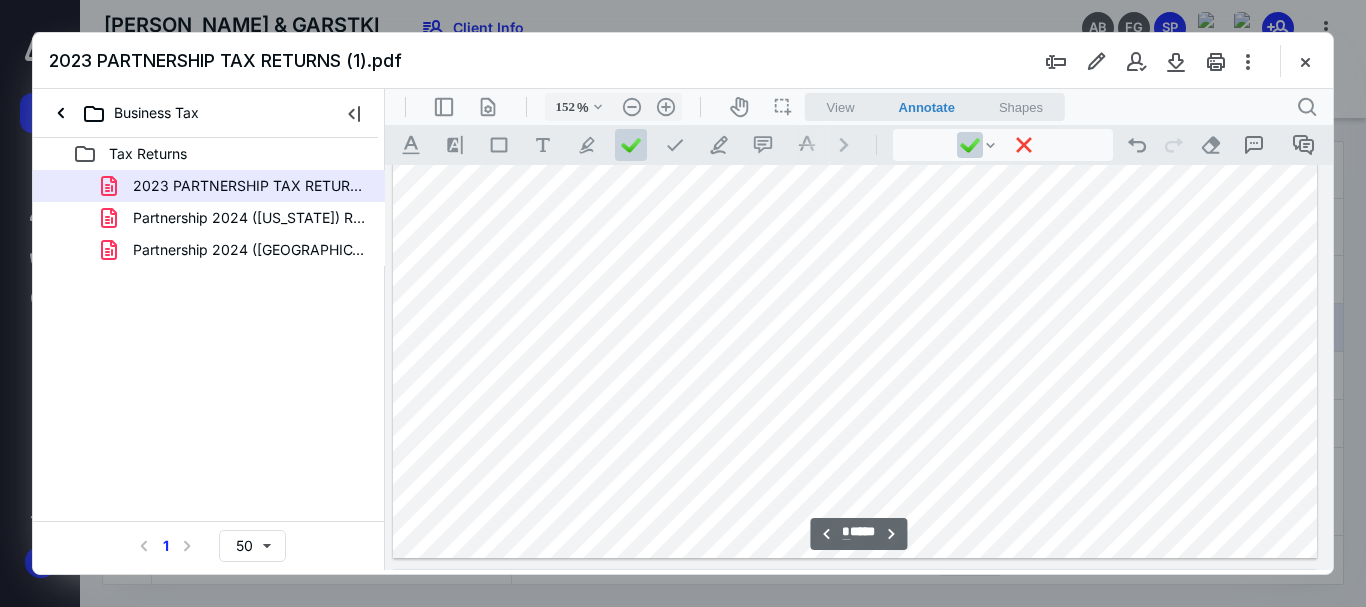 scroll, scrollTop: 3500, scrollLeft: 134, axis: both 